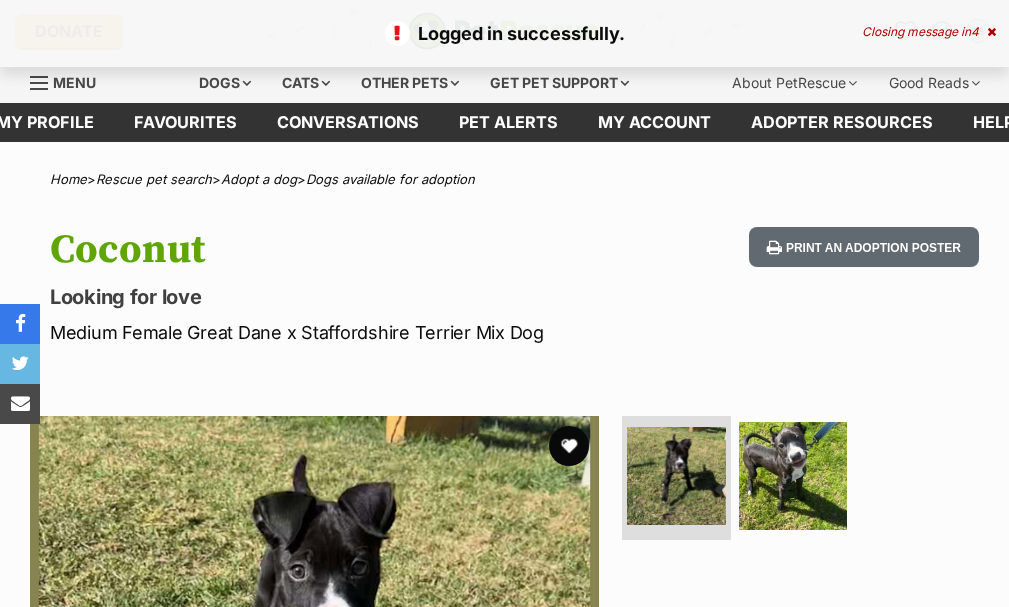 scroll, scrollTop: 0, scrollLeft: 0, axis: both 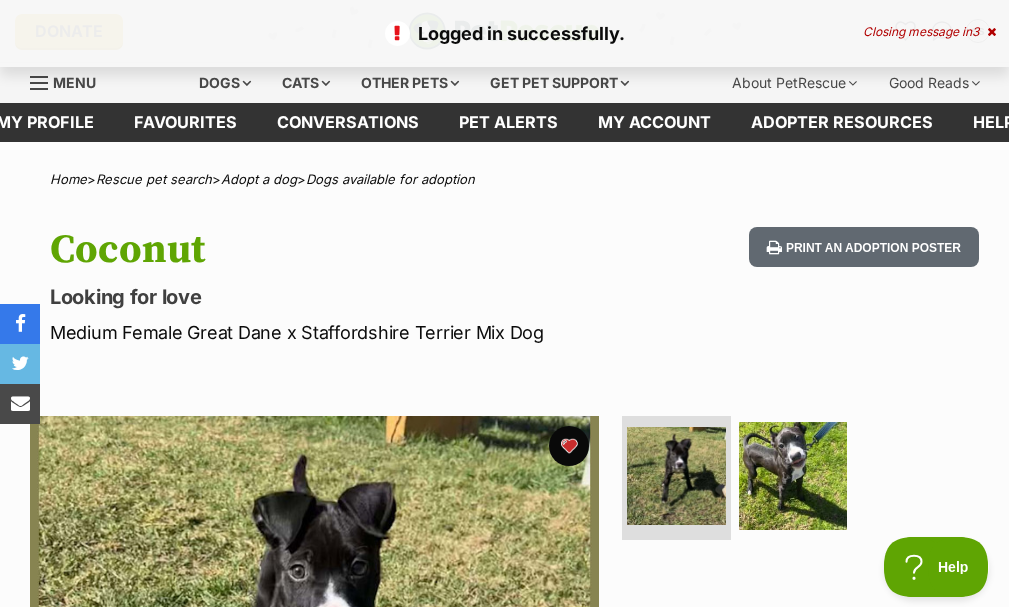 click at bounding box center (991, 32) 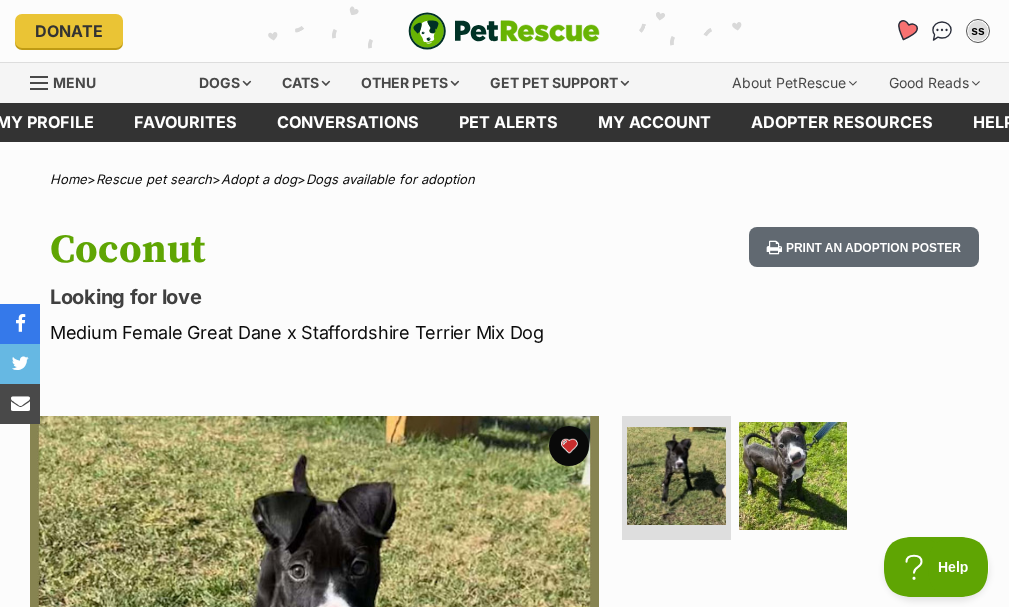 click 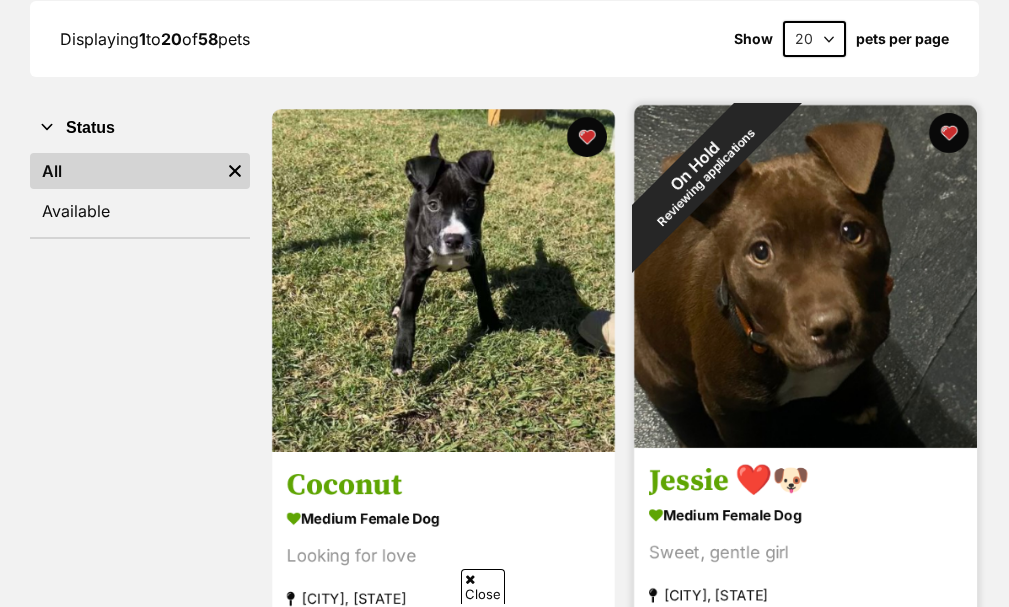 scroll, scrollTop: 300, scrollLeft: 0, axis: vertical 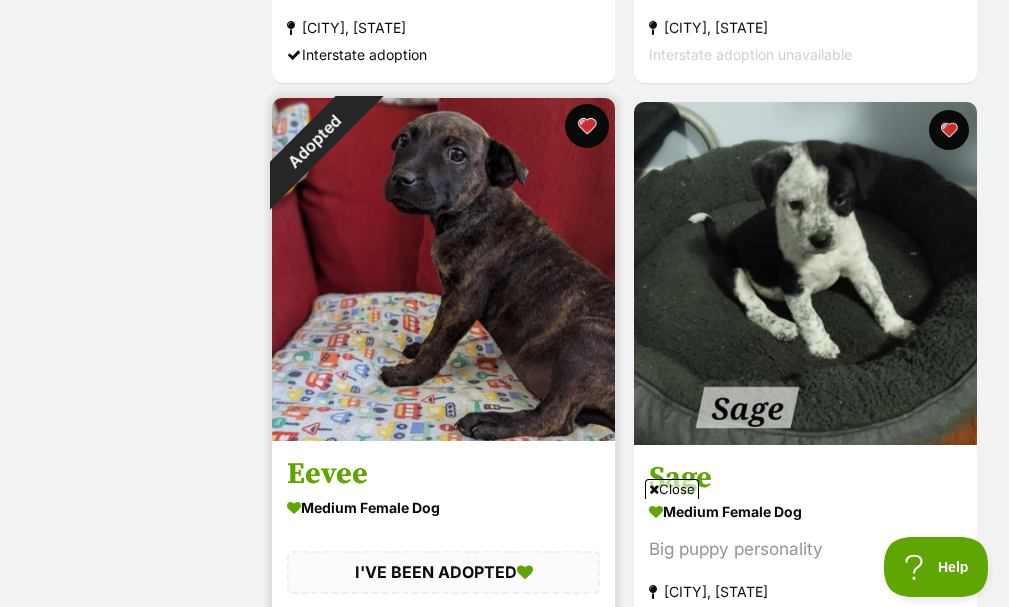 click at bounding box center [587, 126] 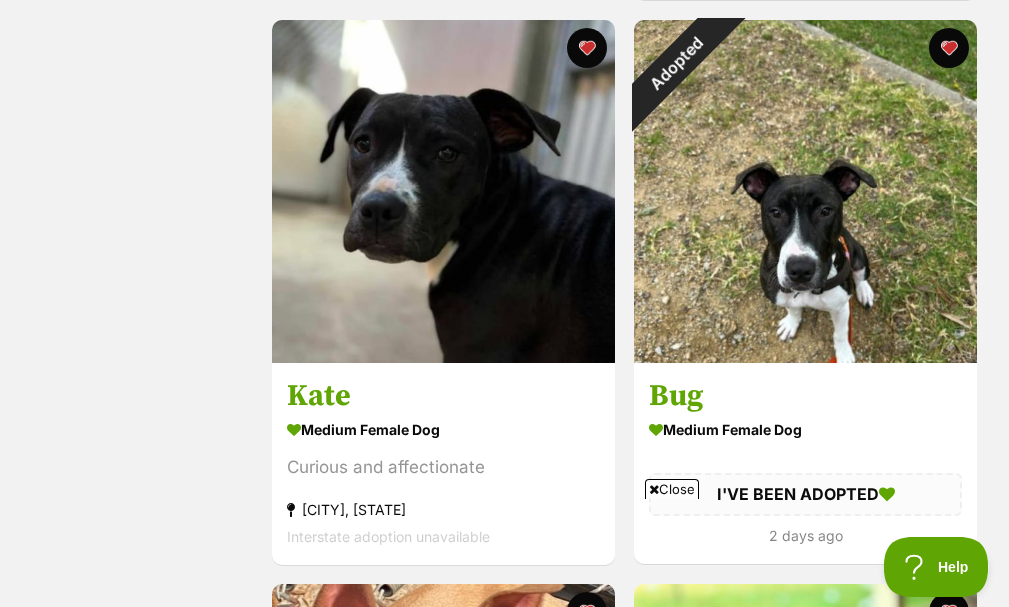 scroll, scrollTop: 2600, scrollLeft: 0, axis: vertical 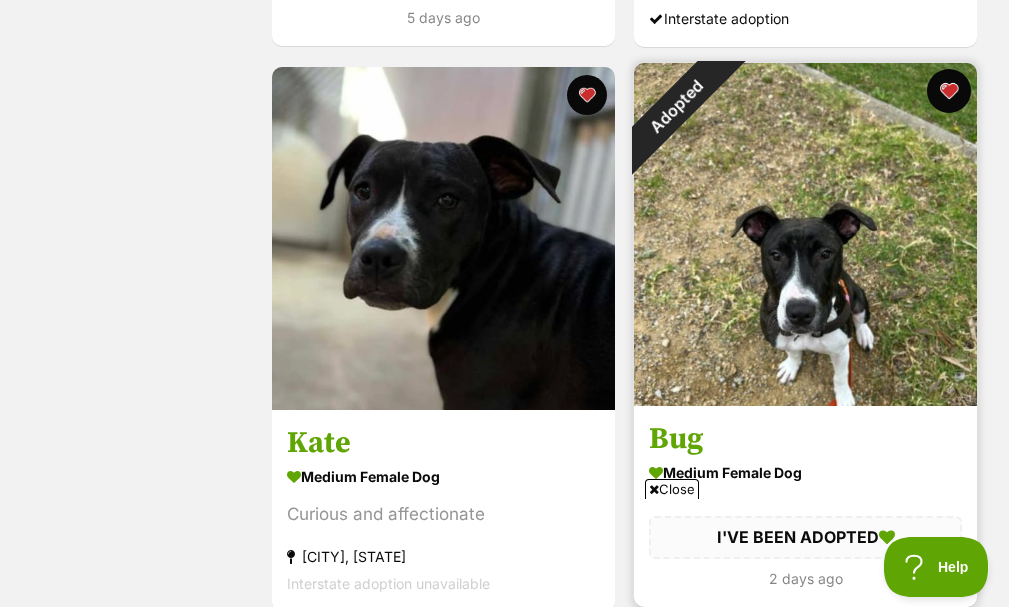 click at bounding box center [949, 91] 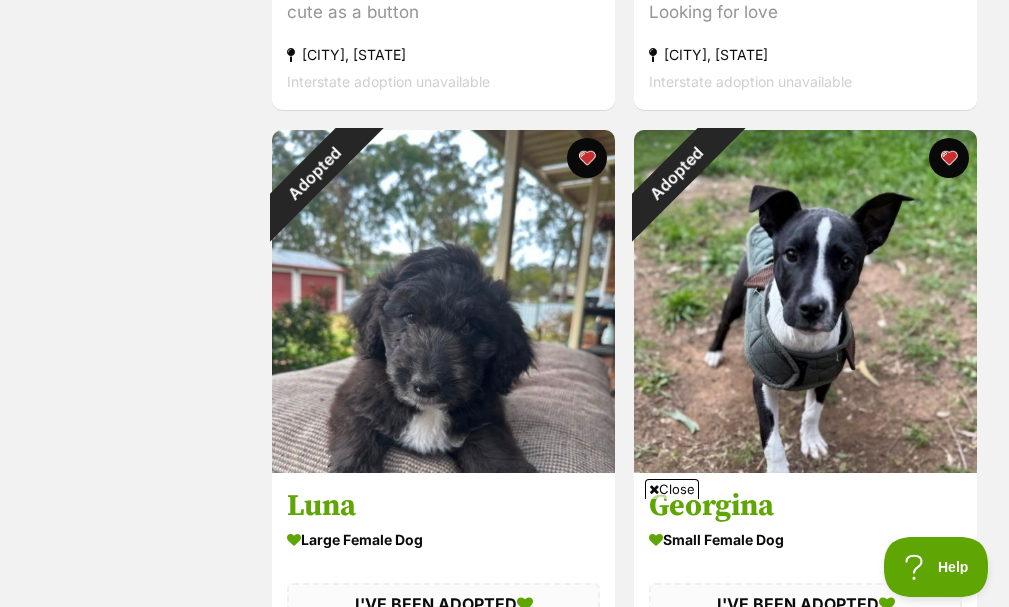 scroll, scrollTop: 3700, scrollLeft: 0, axis: vertical 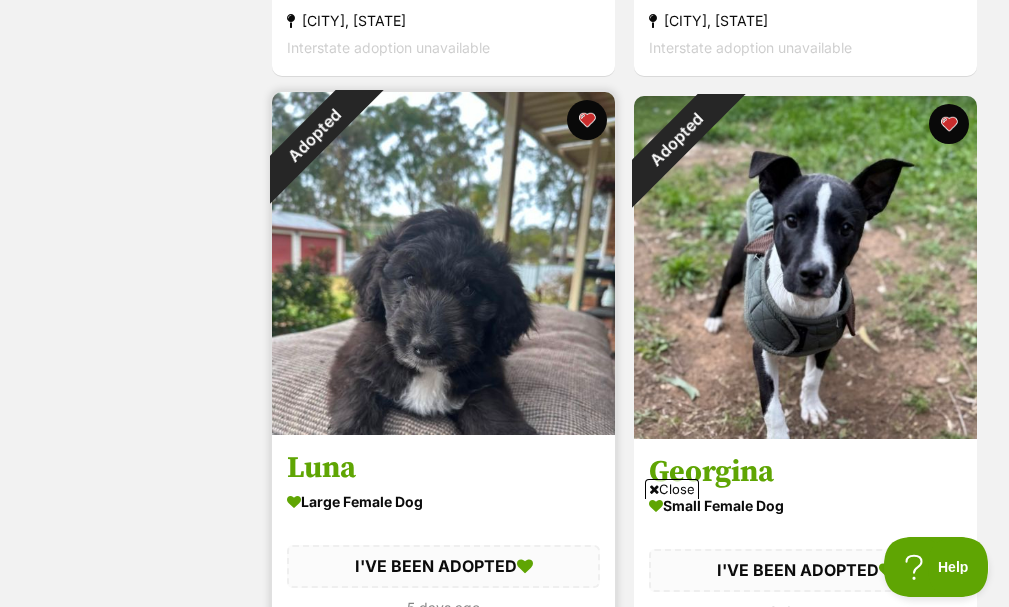 drag, startPoint x: 580, startPoint y: 118, endPoint x: 610, endPoint y: 119, distance: 30.016663 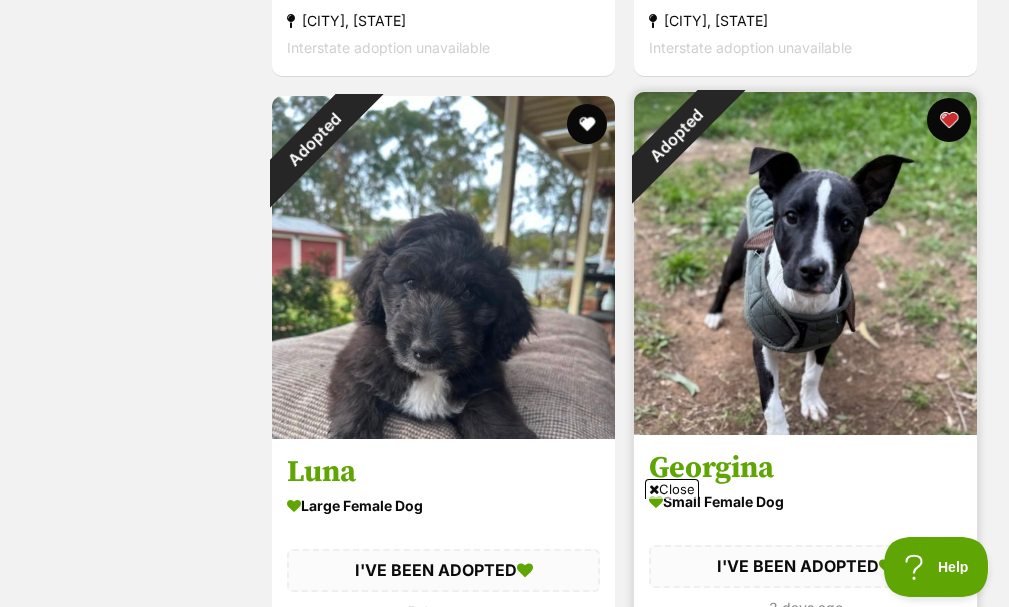 click at bounding box center (949, 120) 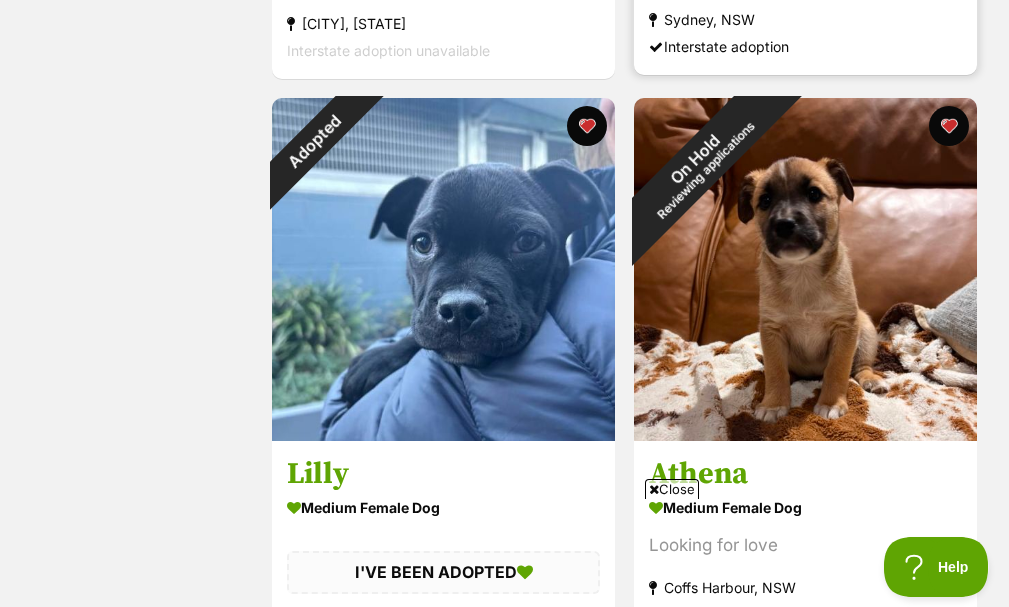 scroll, scrollTop: 5400, scrollLeft: 0, axis: vertical 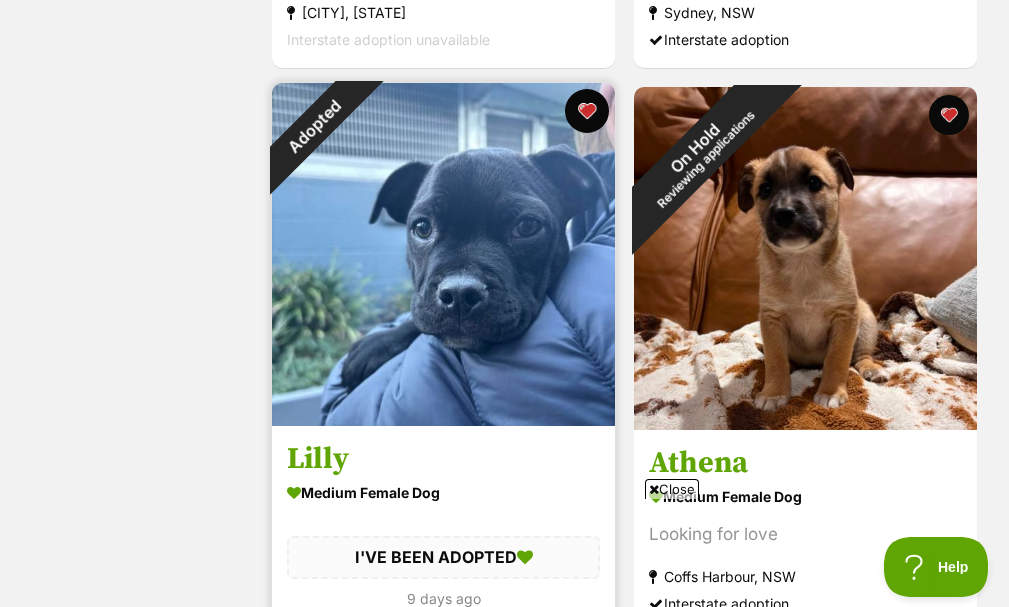 click at bounding box center [587, 111] 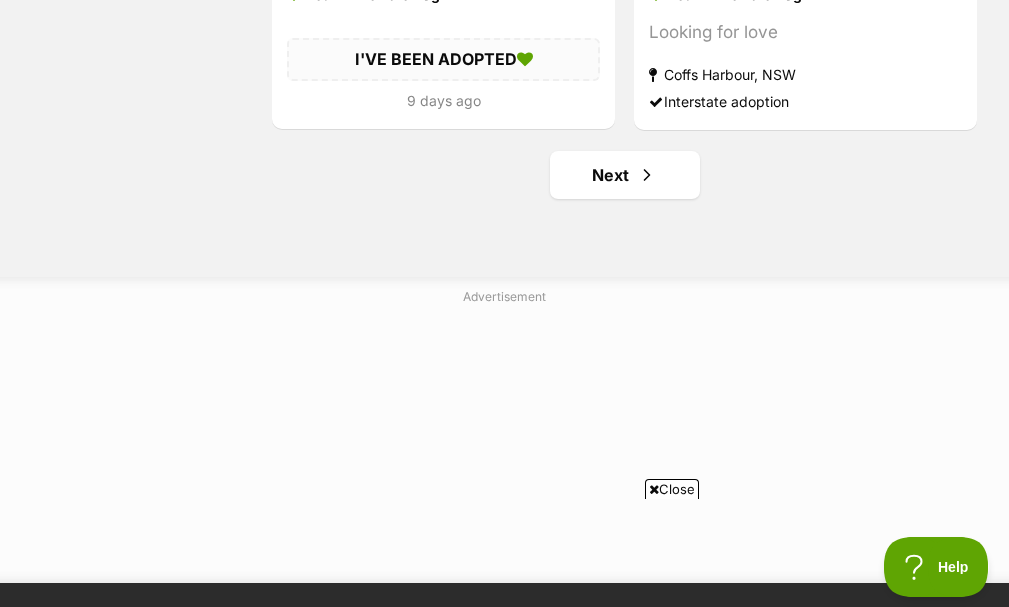 scroll, scrollTop: 5900, scrollLeft: 0, axis: vertical 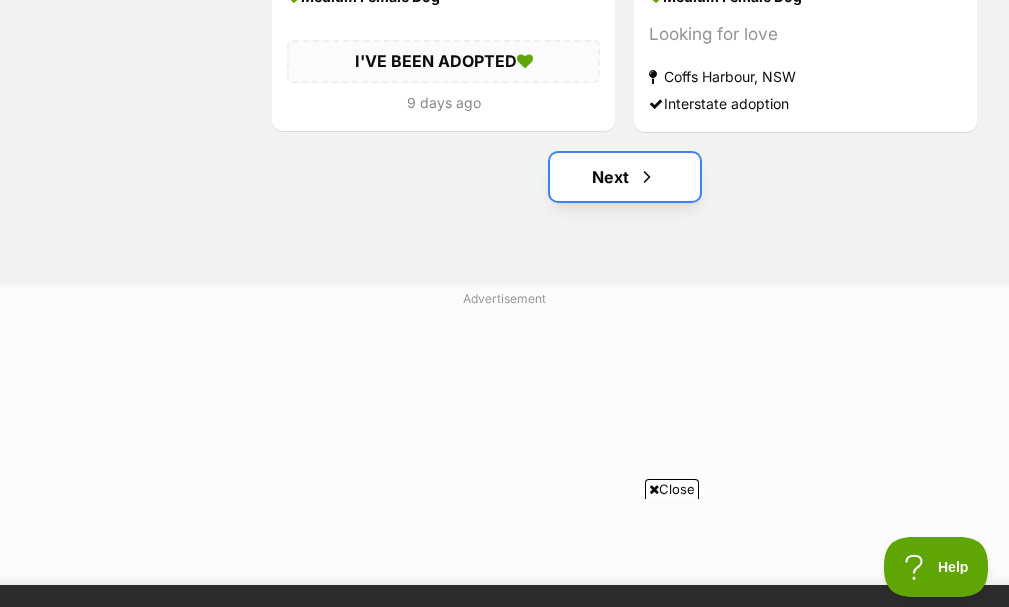 click on "Next" at bounding box center (625, 177) 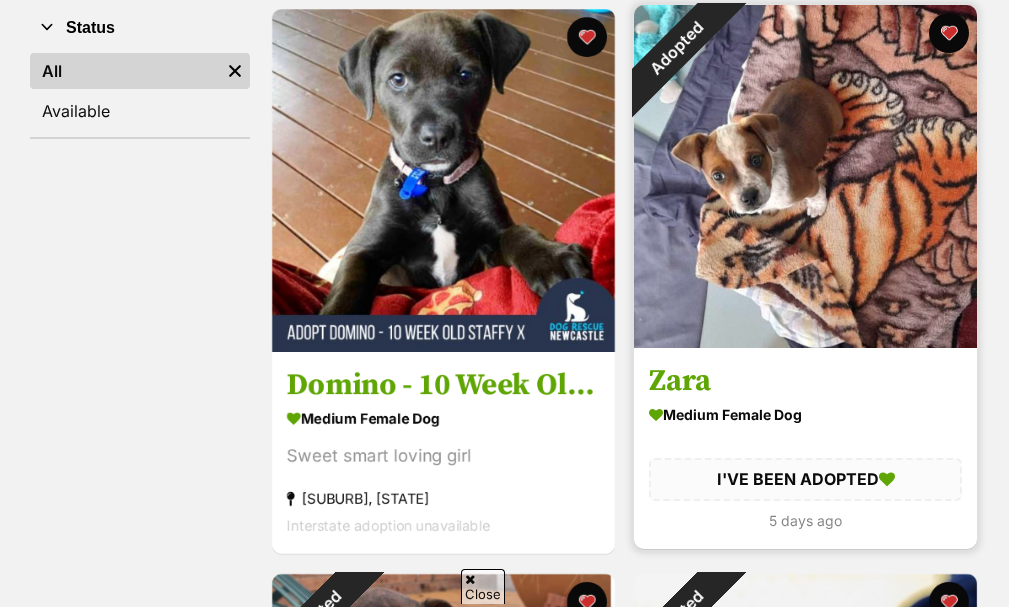scroll, scrollTop: 400, scrollLeft: 0, axis: vertical 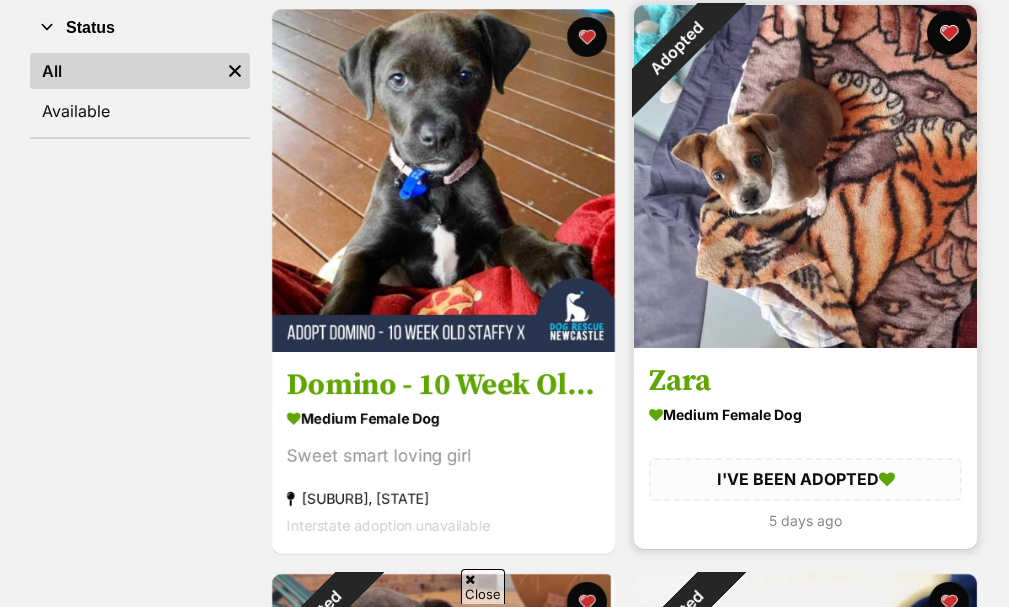 click at bounding box center (949, 33) 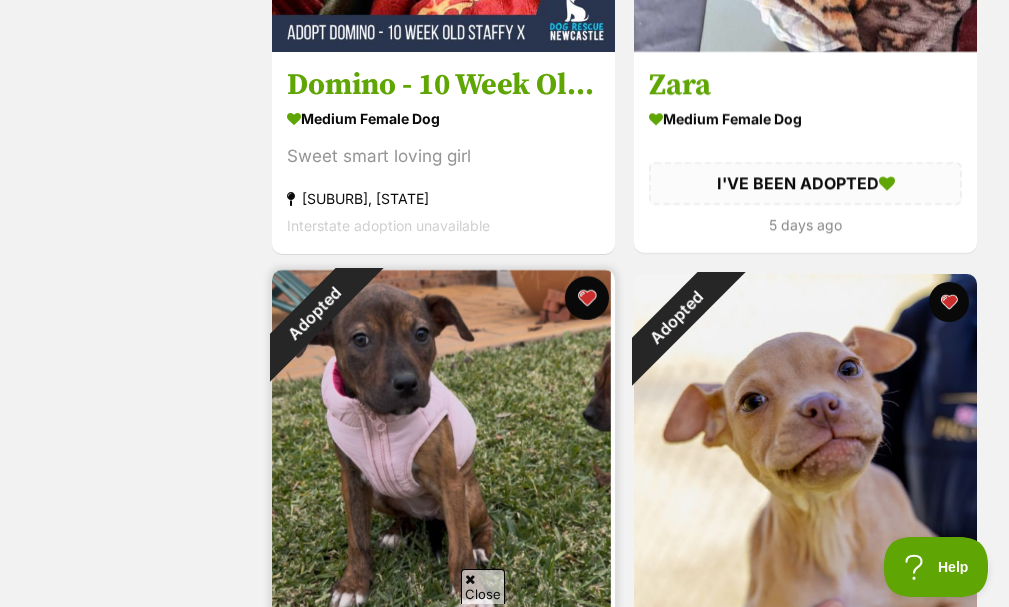 scroll, scrollTop: 0, scrollLeft: 0, axis: both 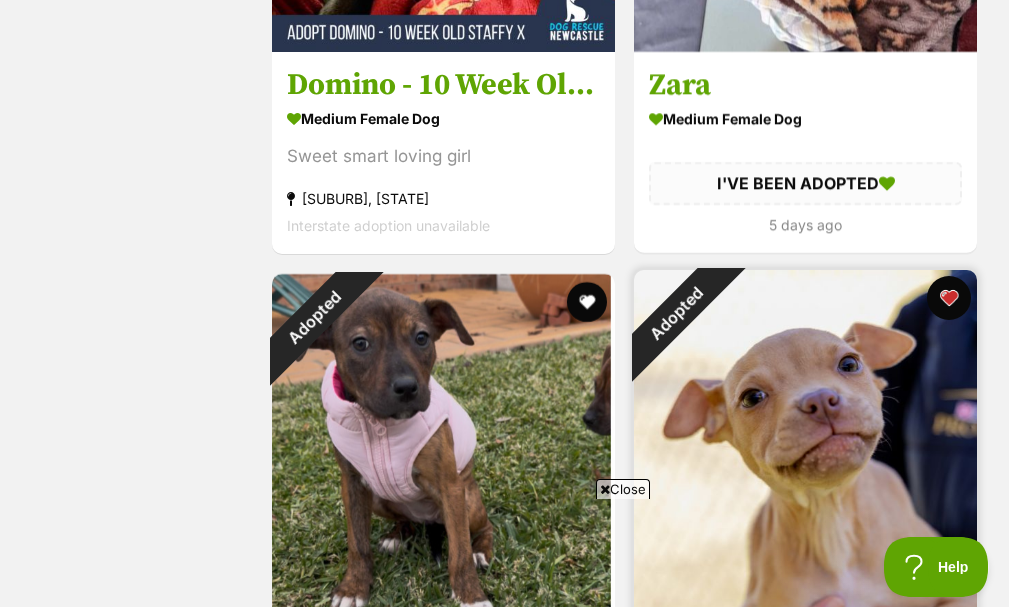 click at bounding box center (949, 298) 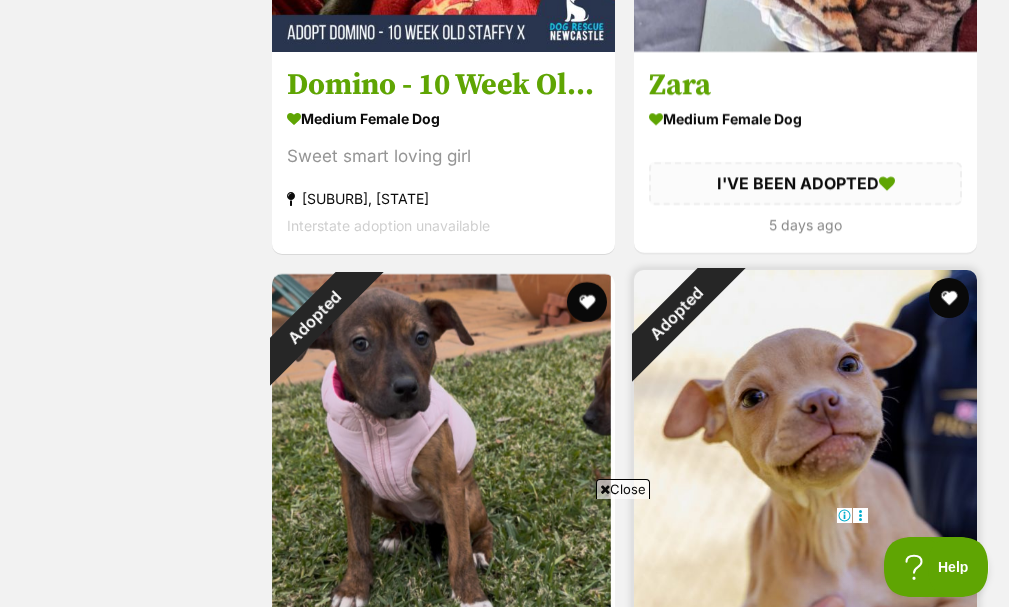 scroll, scrollTop: 0, scrollLeft: 0, axis: both 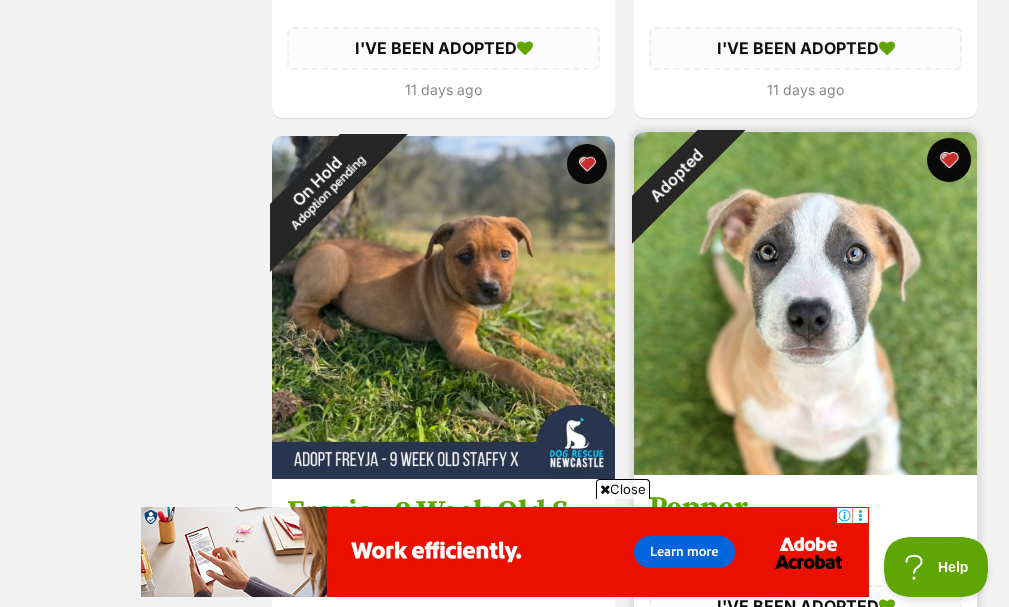 click at bounding box center (949, 160) 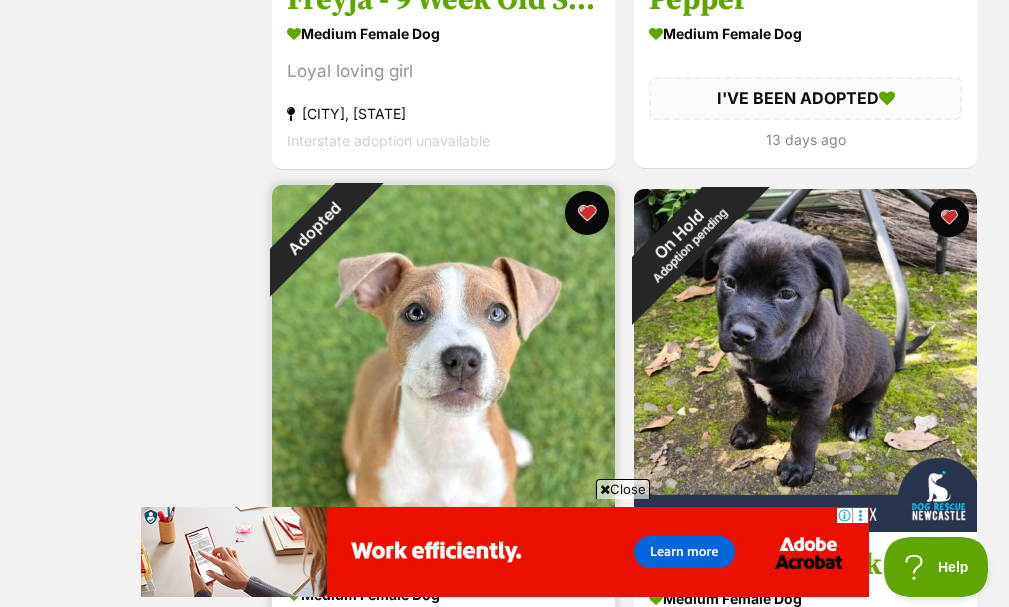scroll, scrollTop: 1900, scrollLeft: 0, axis: vertical 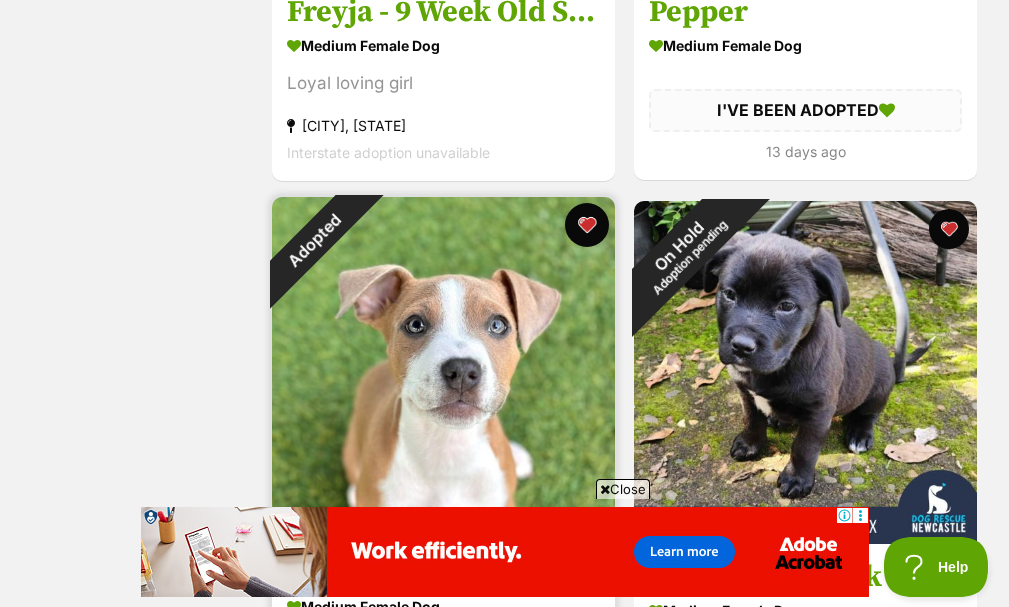 click at bounding box center (587, 225) 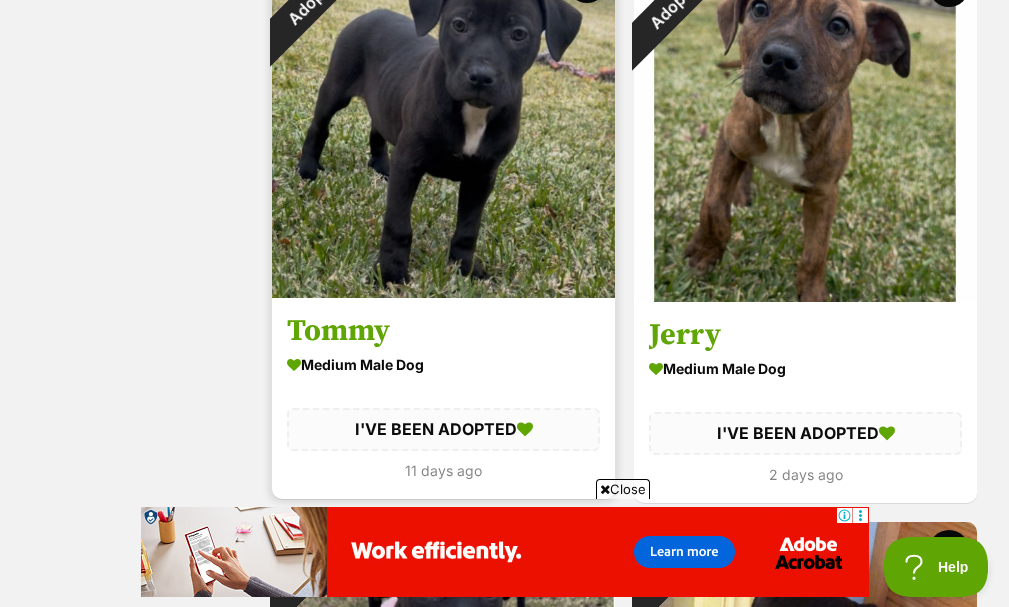 scroll, scrollTop: 3800, scrollLeft: 0, axis: vertical 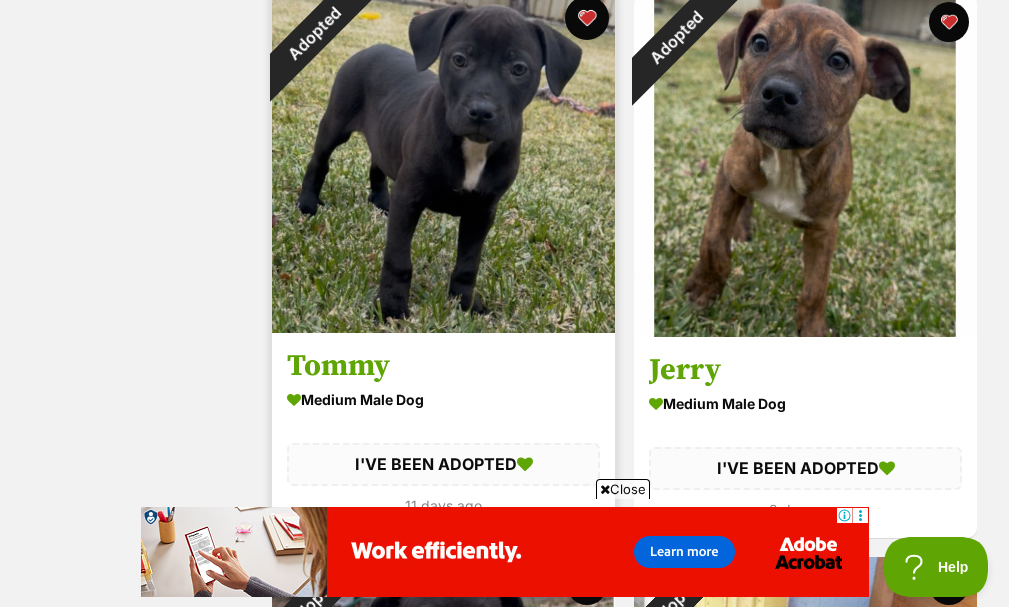 click at bounding box center [587, 18] 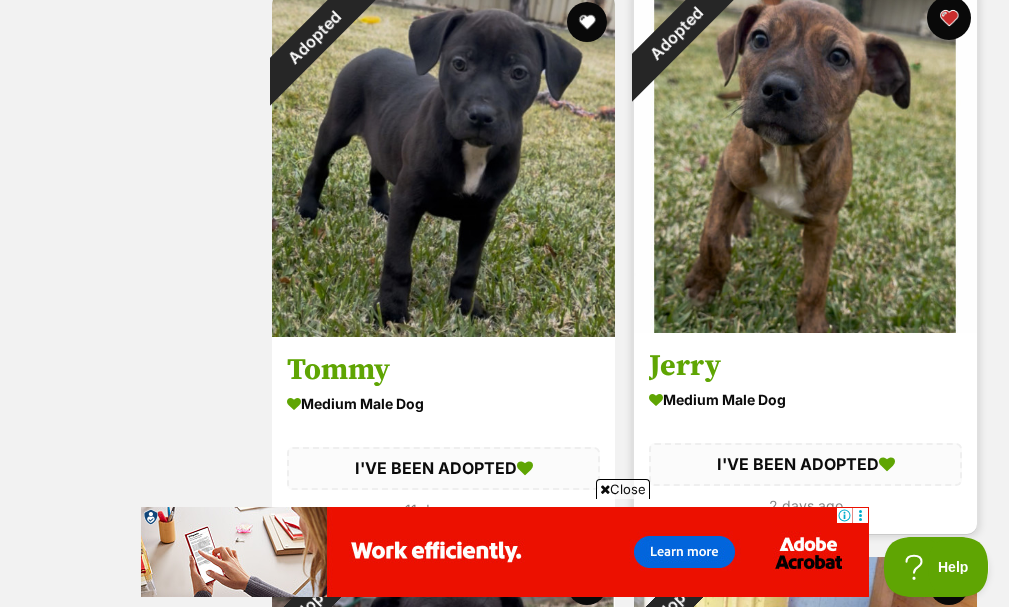 click at bounding box center (949, 18) 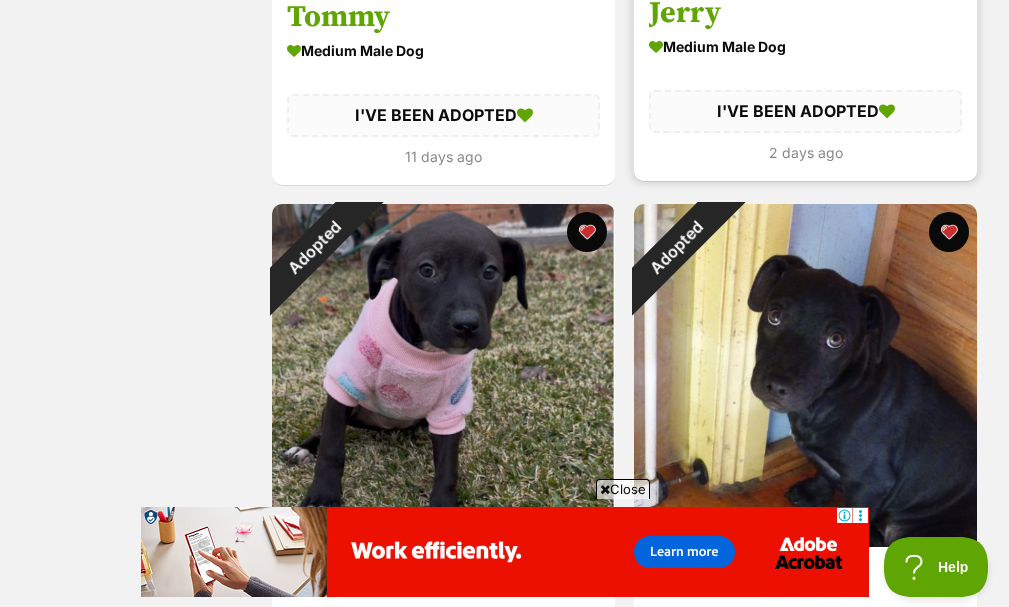 scroll, scrollTop: 4200, scrollLeft: 0, axis: vertical 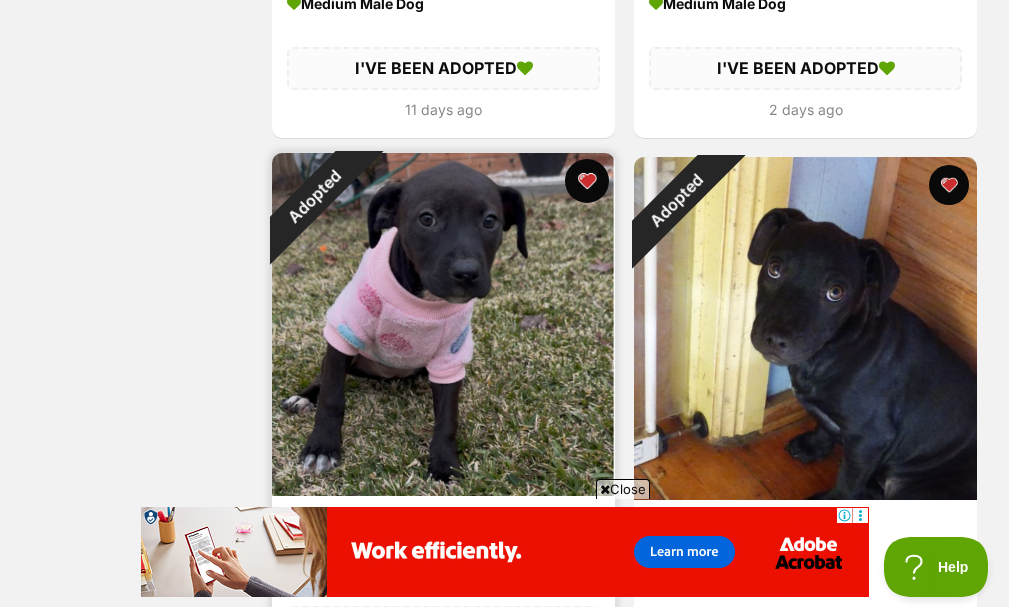 click at bounding box center (587, 181) 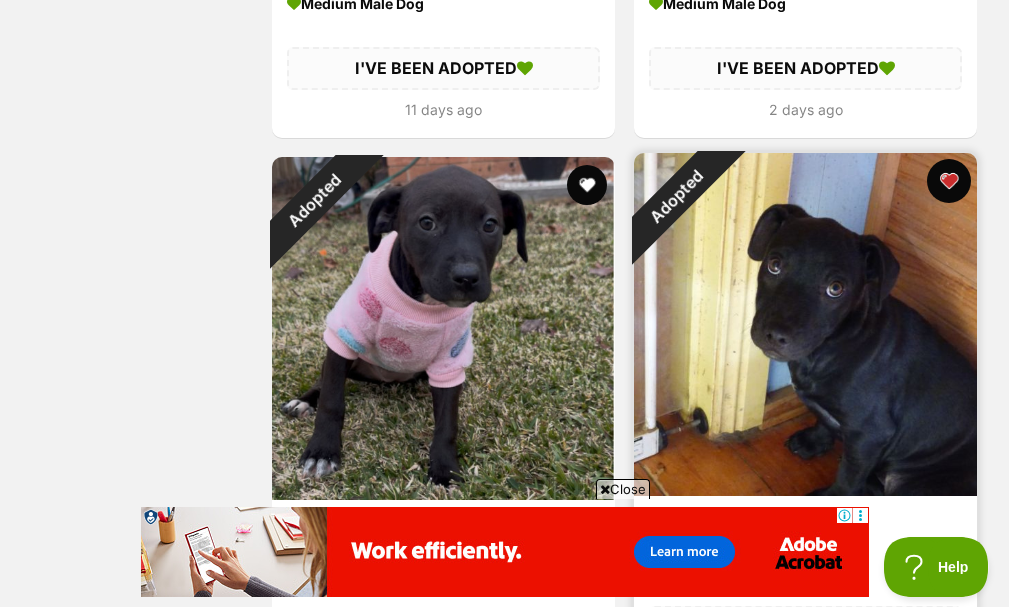 click at bounding box center [949, 181] 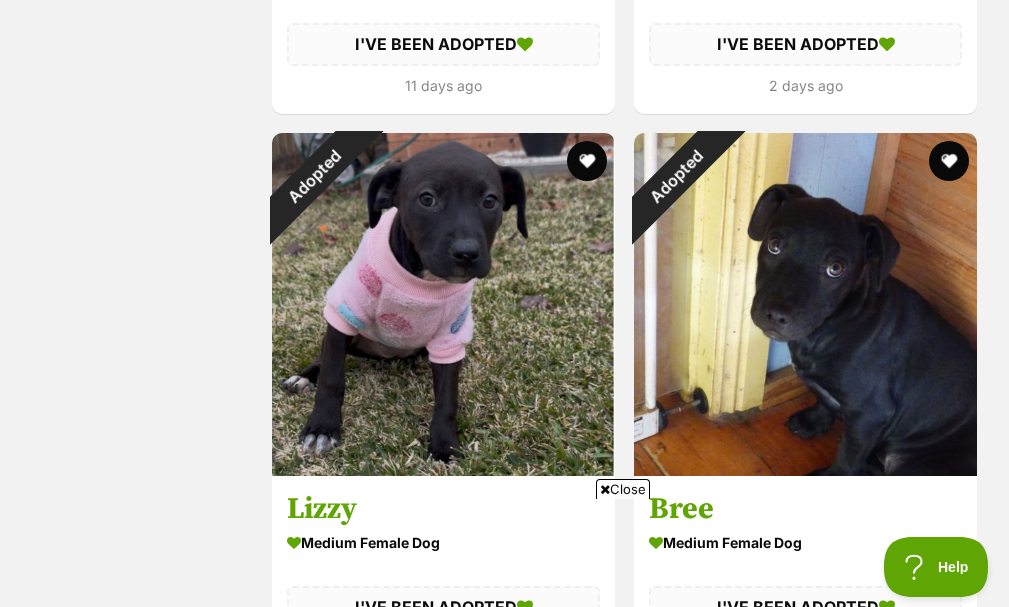 scroll, scrollTop: 4700, scrollLeft: 0, axis: vertical 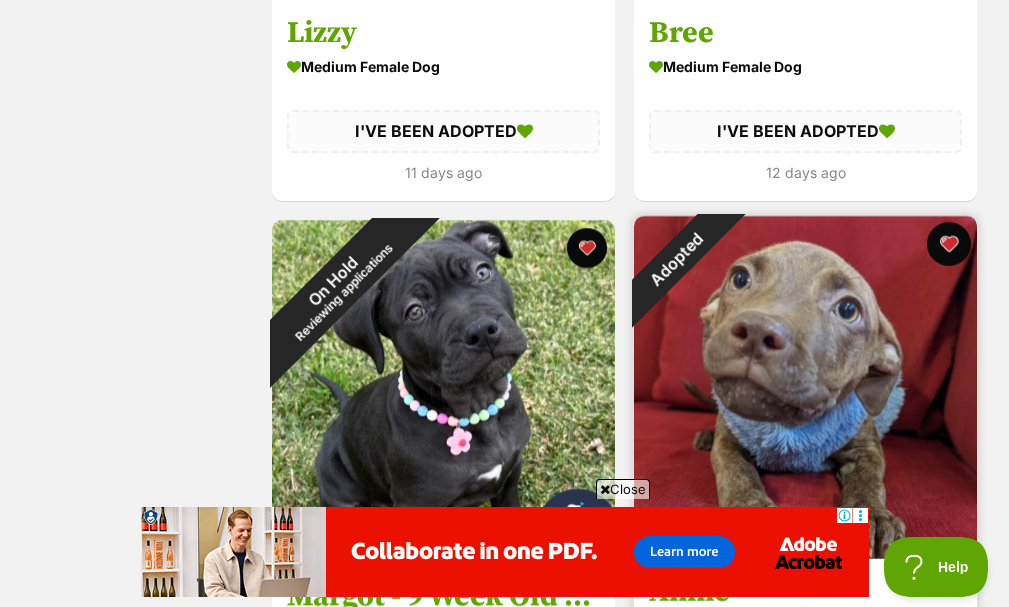 click at bounding box center [949, 244] 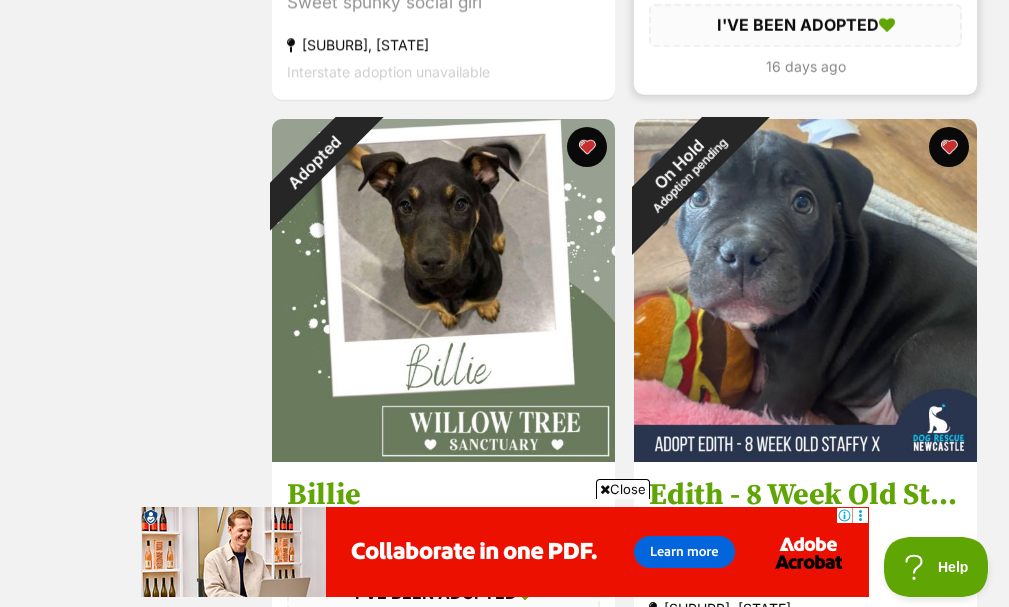 scroll, scrollTop: 5400, scrollLeft: 0, axis: vertical 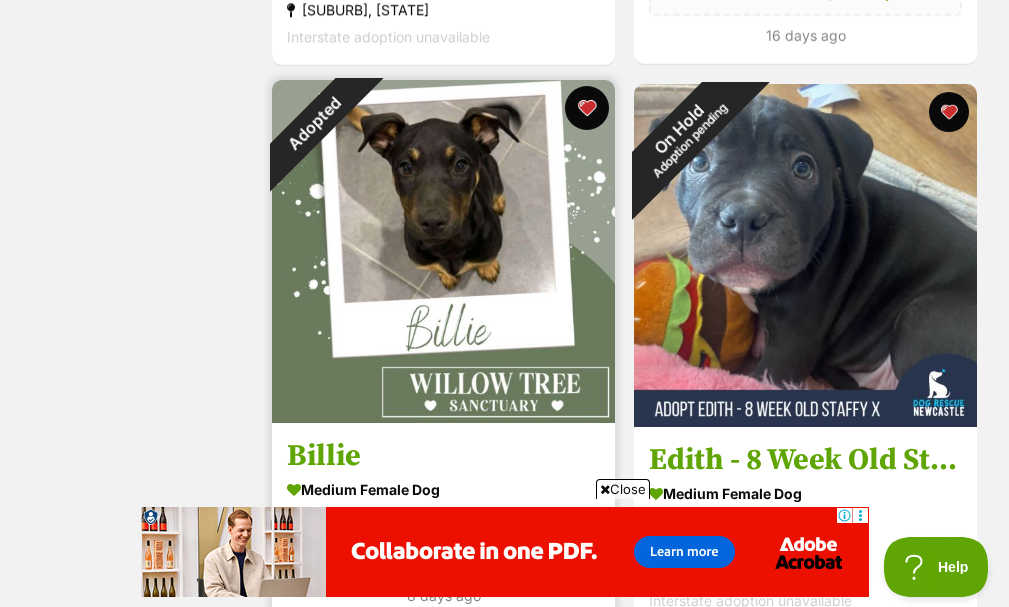 click at bounding box center [587, 108] 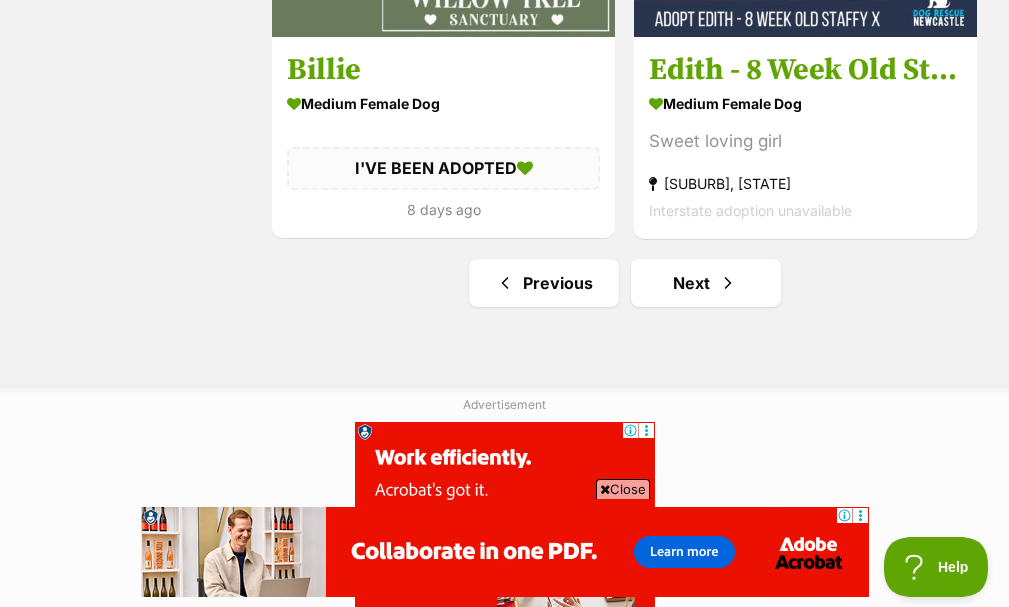 scroll, scrollTop: 5900, scrollLeft: 0, axis: vertical 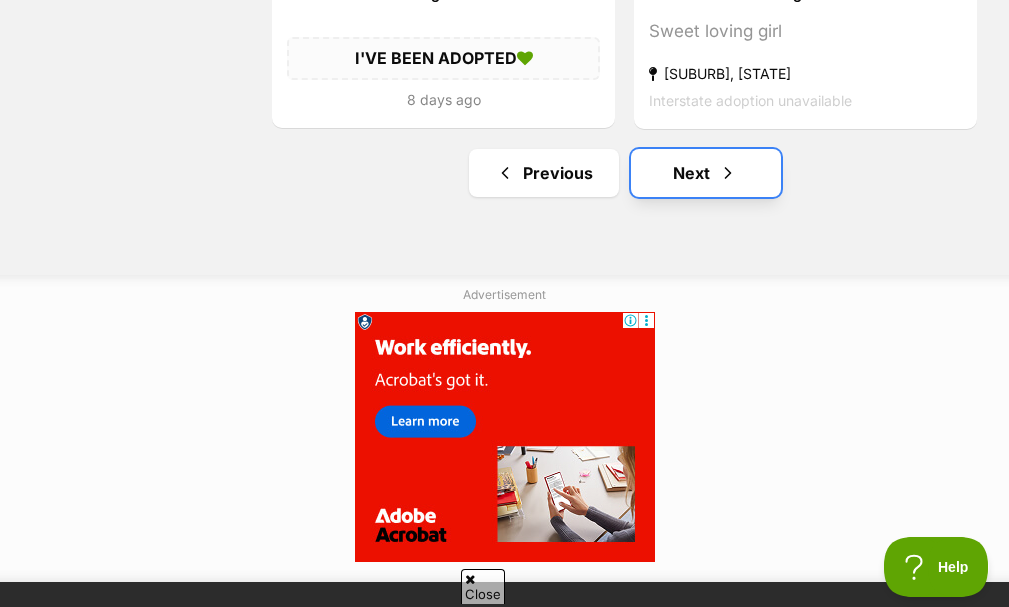 click on "Next" at bounding box center (706, 173) 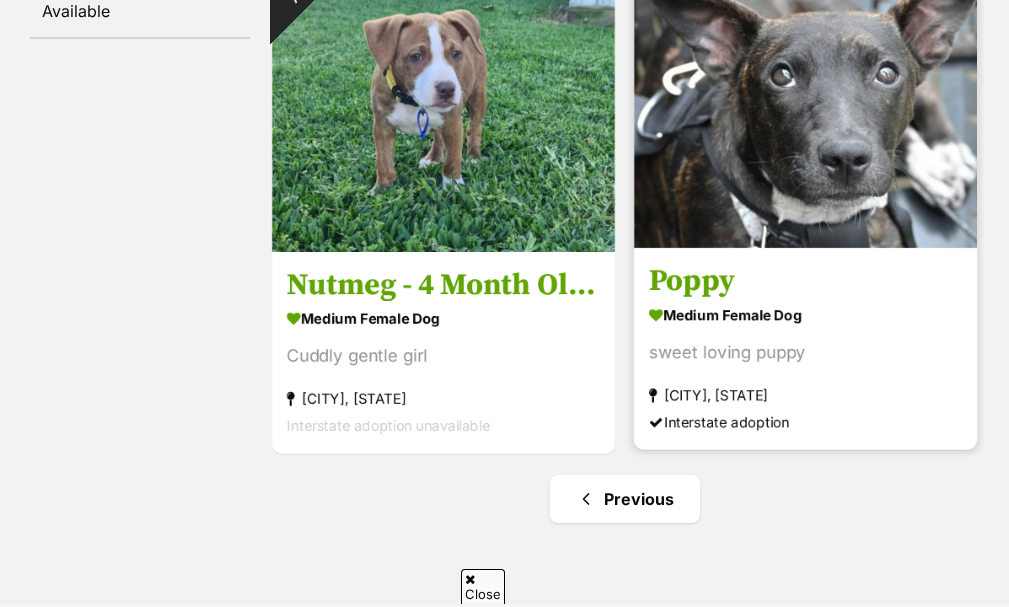 scroll, scrollTop: 590, scrollLeft: 0, axis: vertical 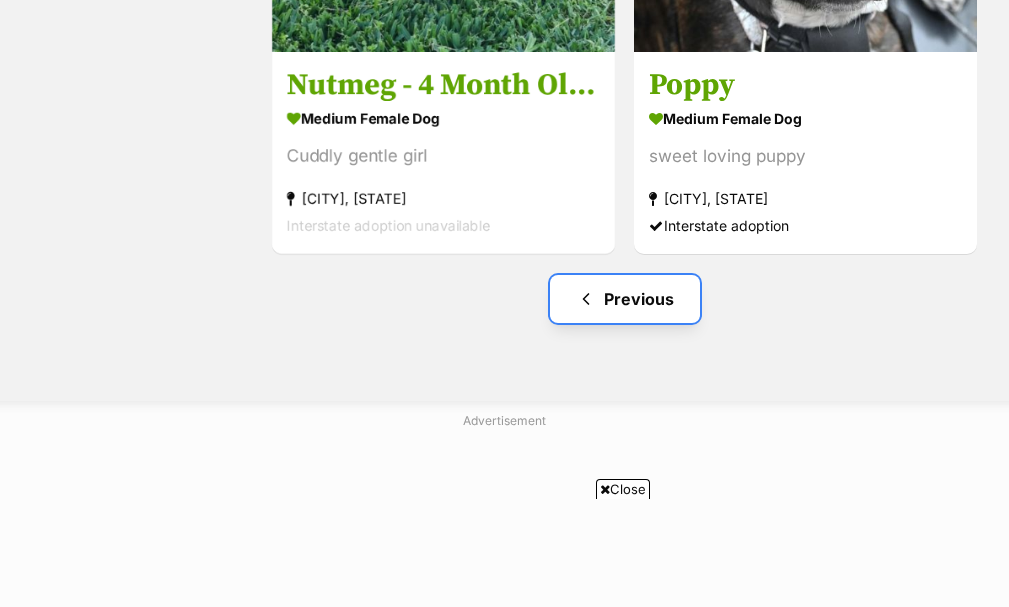 click on "Previous" at bounding box center (625, 299) 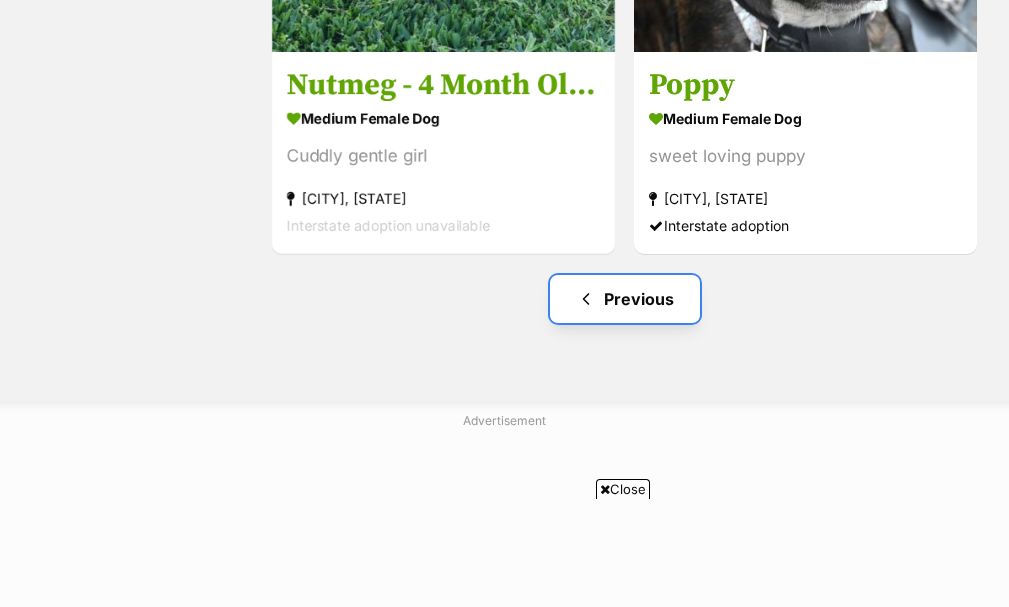 scroll, scrollTop: 0, scrollLeft: 0, axis: both 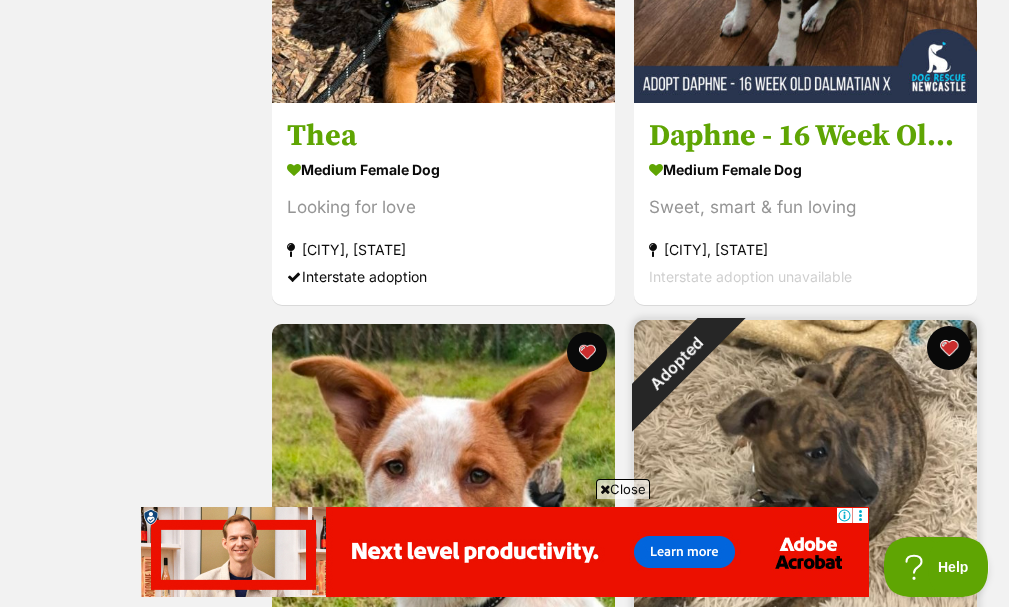 click at bounding box center (949, 348) 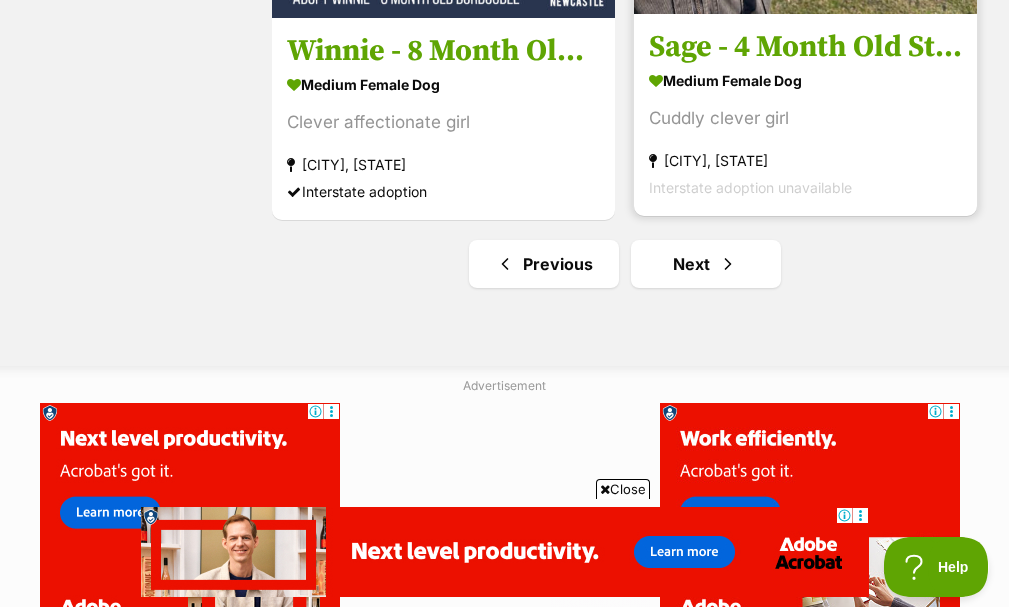 scroll, scrollTop: 5900, scrollLeft: 0, axis: vertical 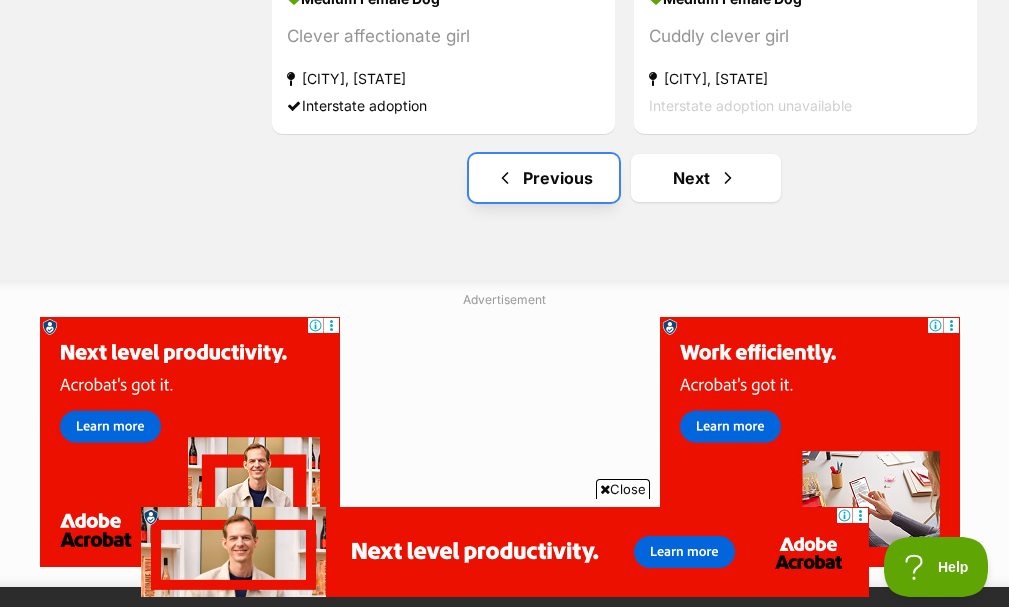 click on "Previous" at bounding box center (544, 178) 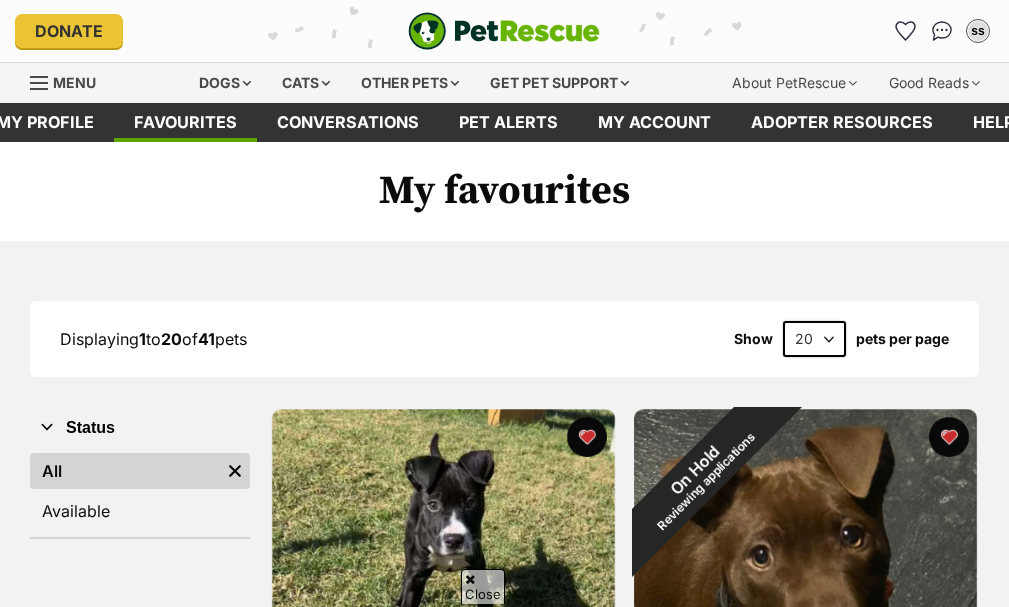 scroll, scrollTop: 700, scrollLeft: 0, axis: vertical 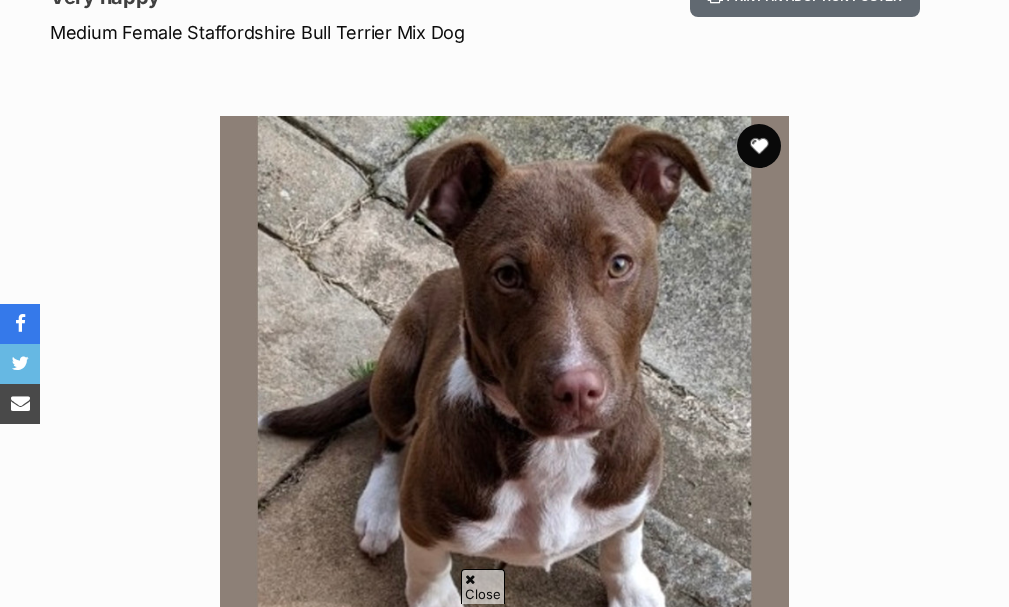 click at bounding box center [759, 146] 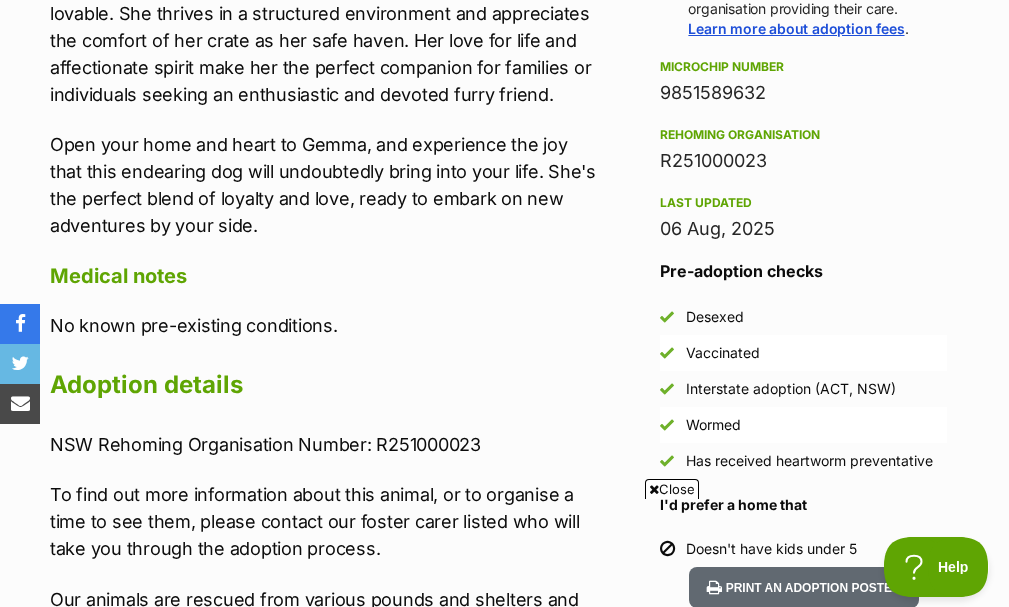 scroll, scrollTop: 1500, scrollLeft: 0, axis: vertical 